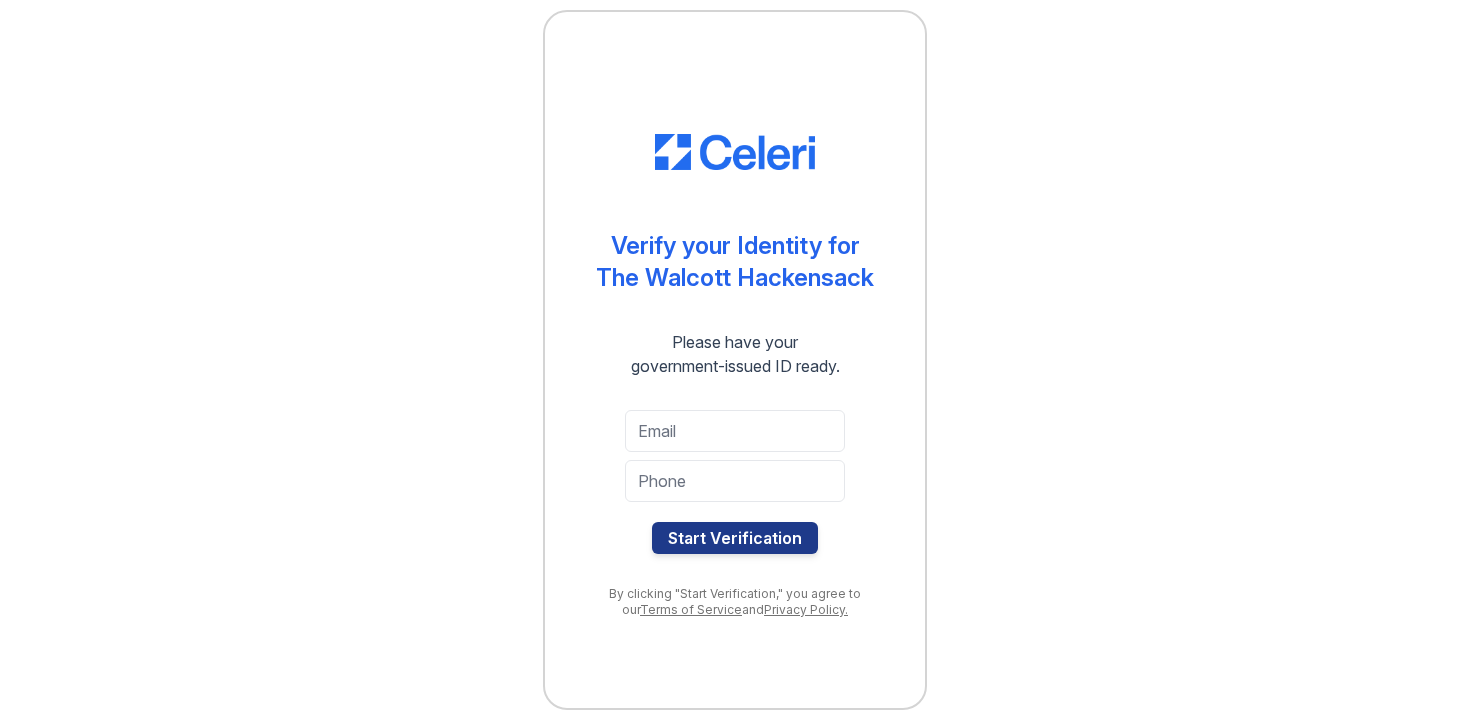 scroll, scrollTop: 0, scrollLeft: 0, axis: both 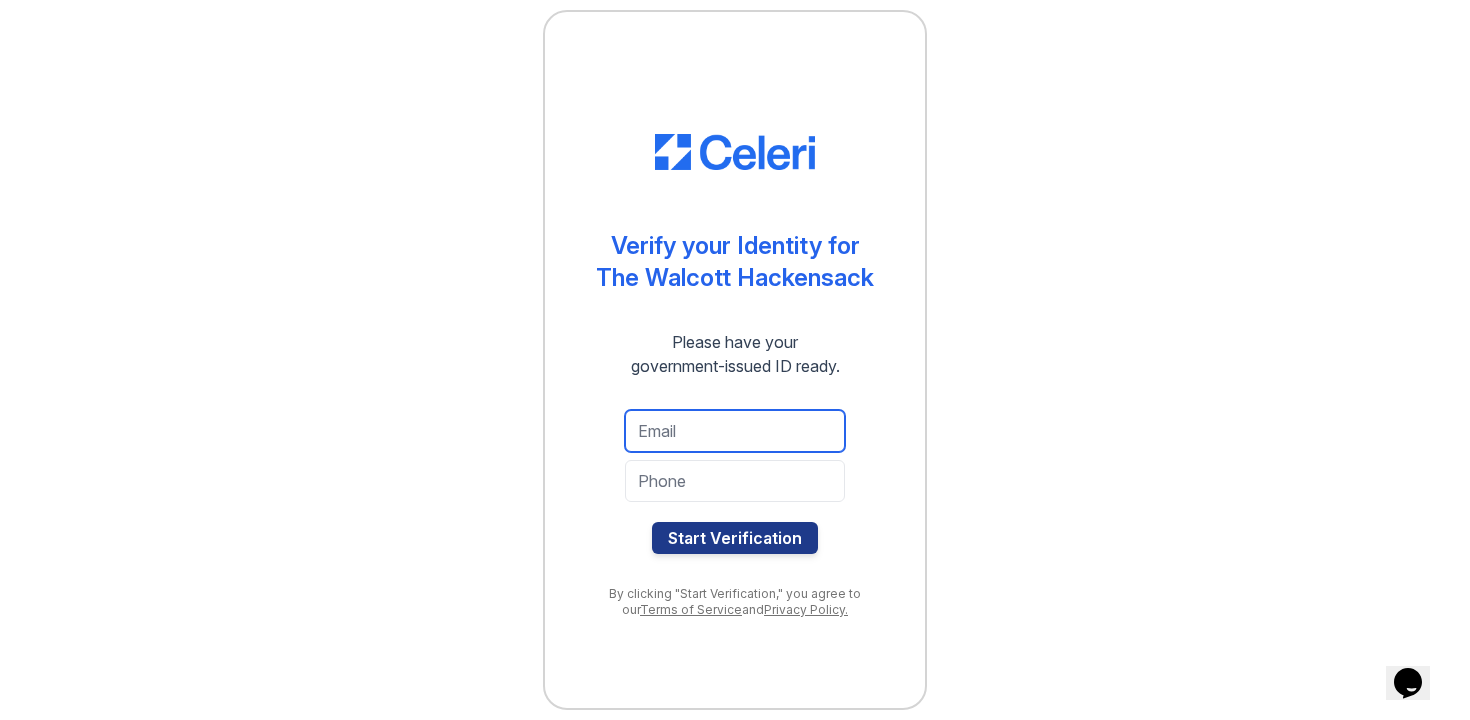 click at bounding box center [735, 431] 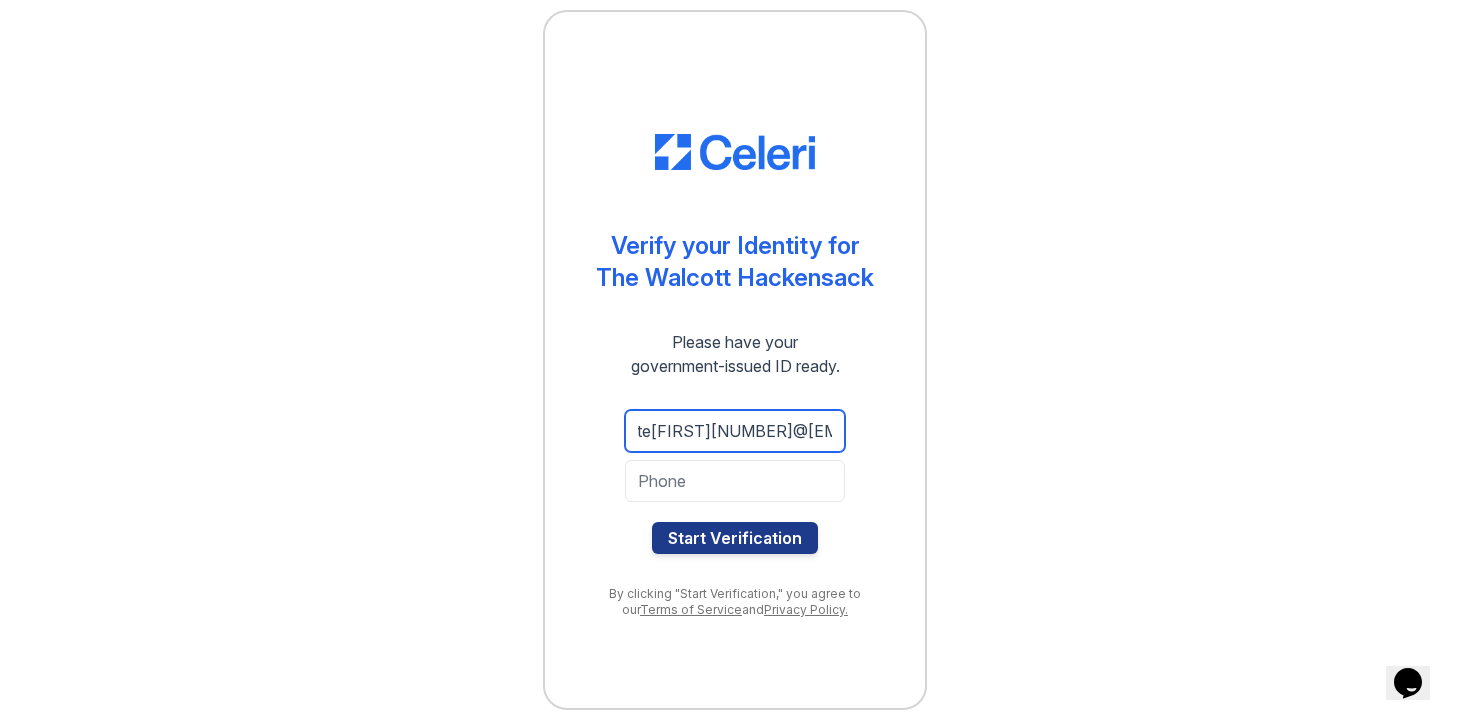 scroll, scrollTop: 0, scrollLeft: 40, axis: horizontal 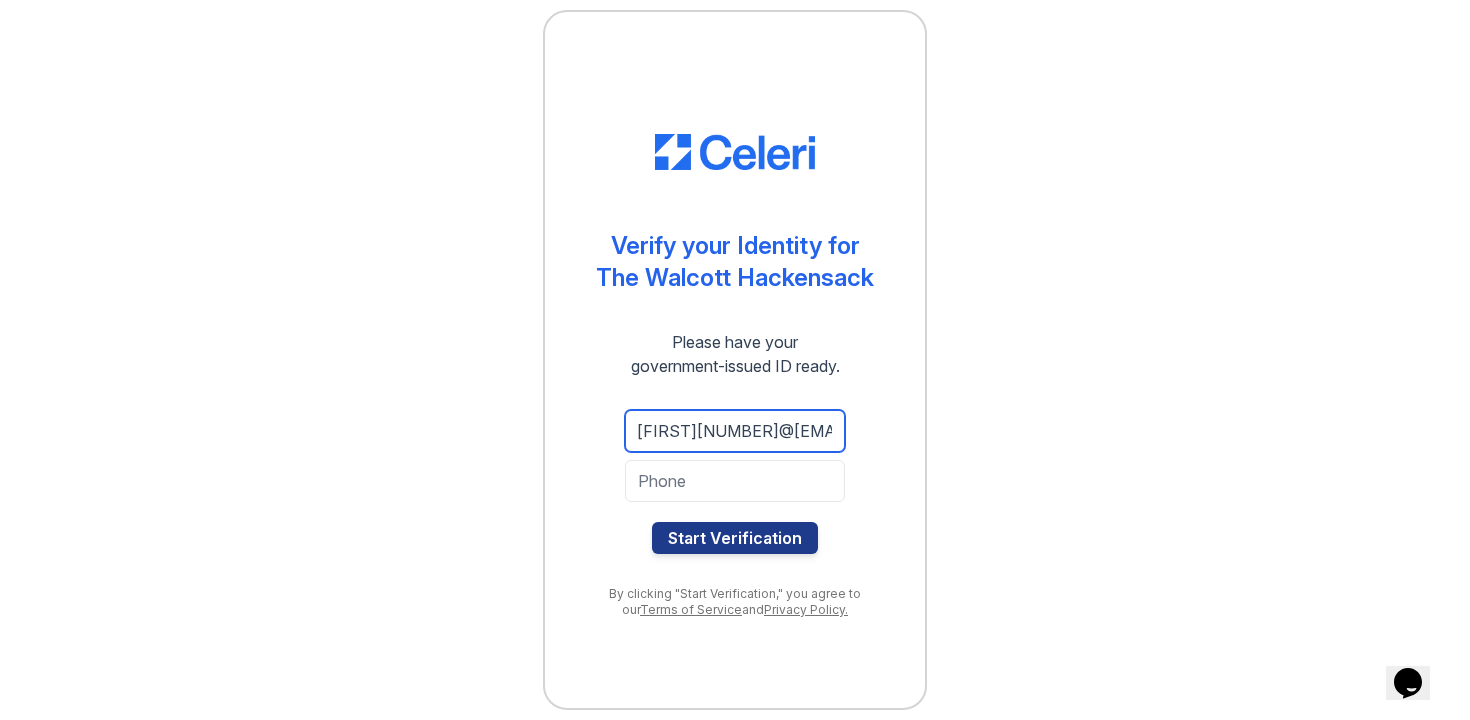 type on "white[FIRST][NUMBER]@[EMAIL]" 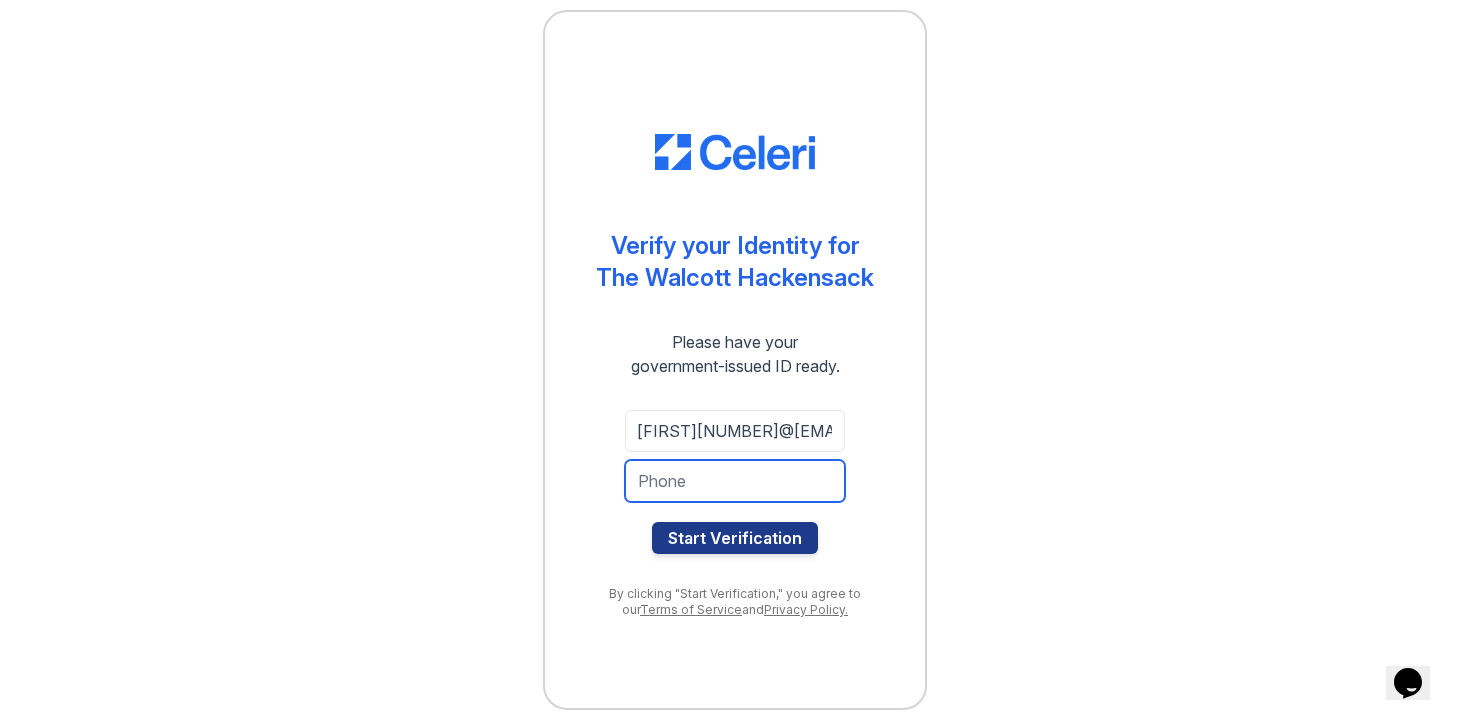 click at bounding box center [735, 481] 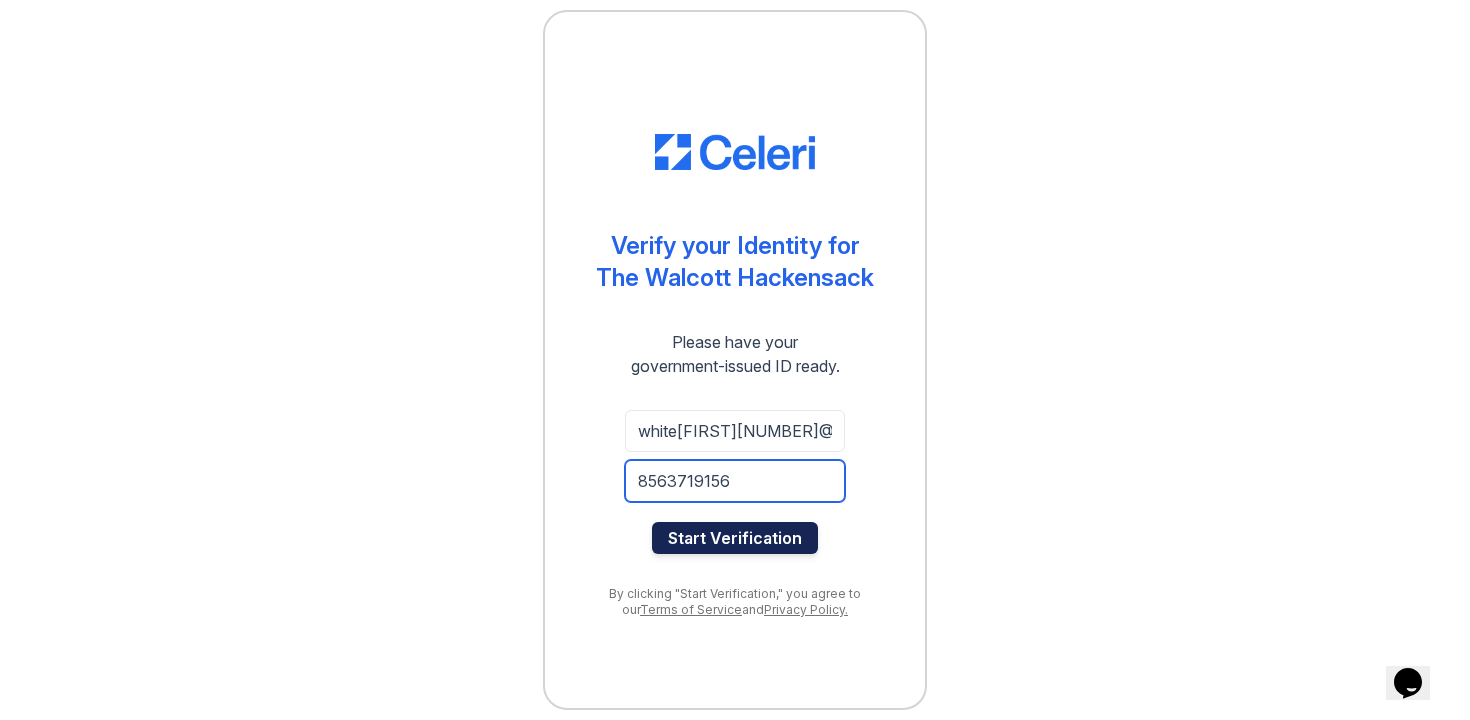 type on "8563719156" 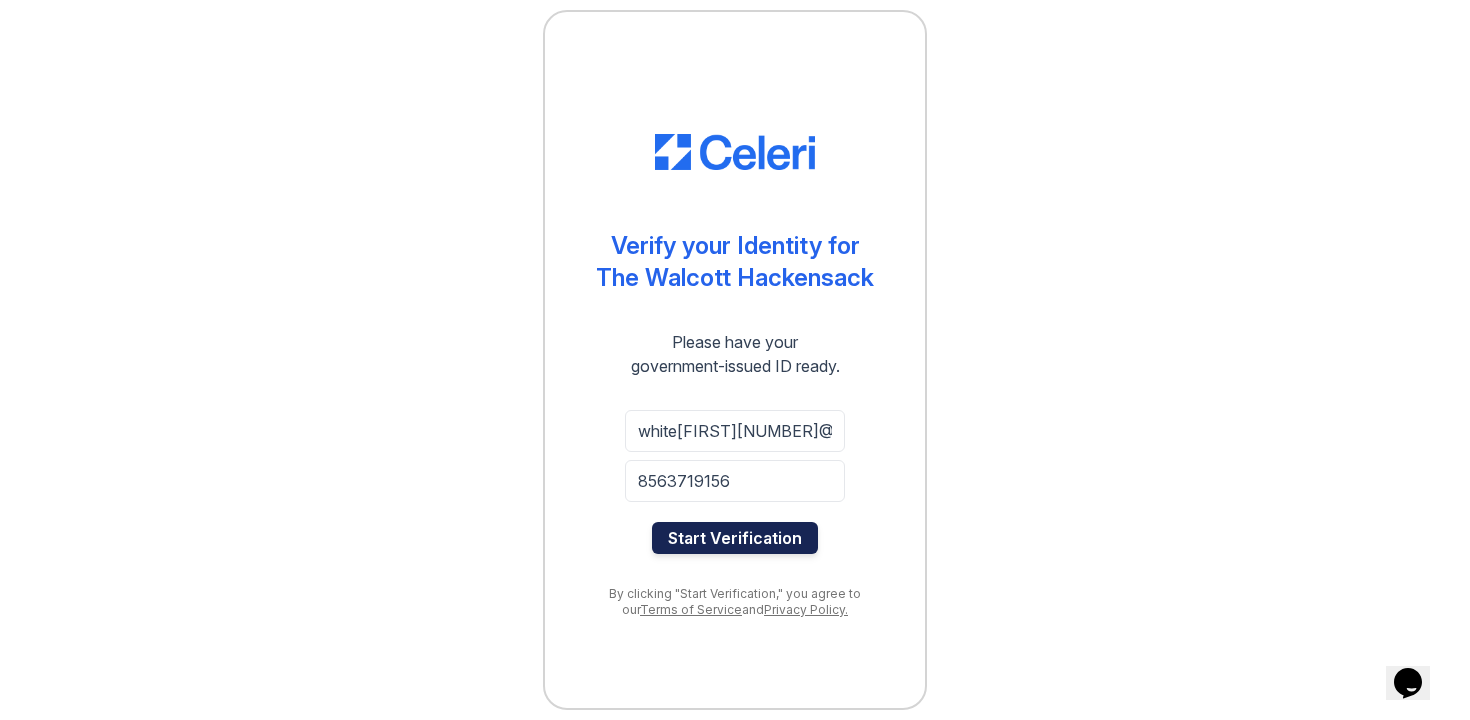 click on "Start Verification" at bounding box center (735, 538) 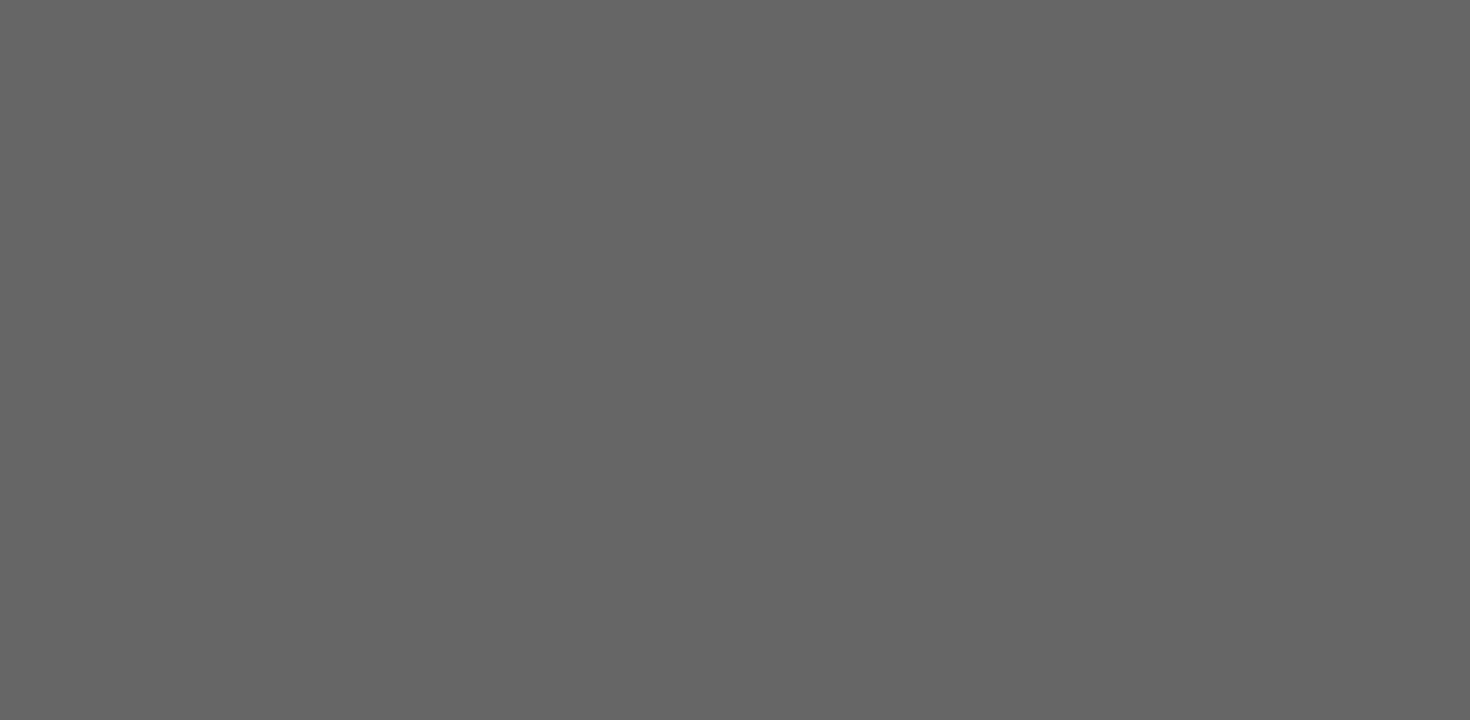scroll, scrollTop: 0, scrollLeft: 0, axis: both 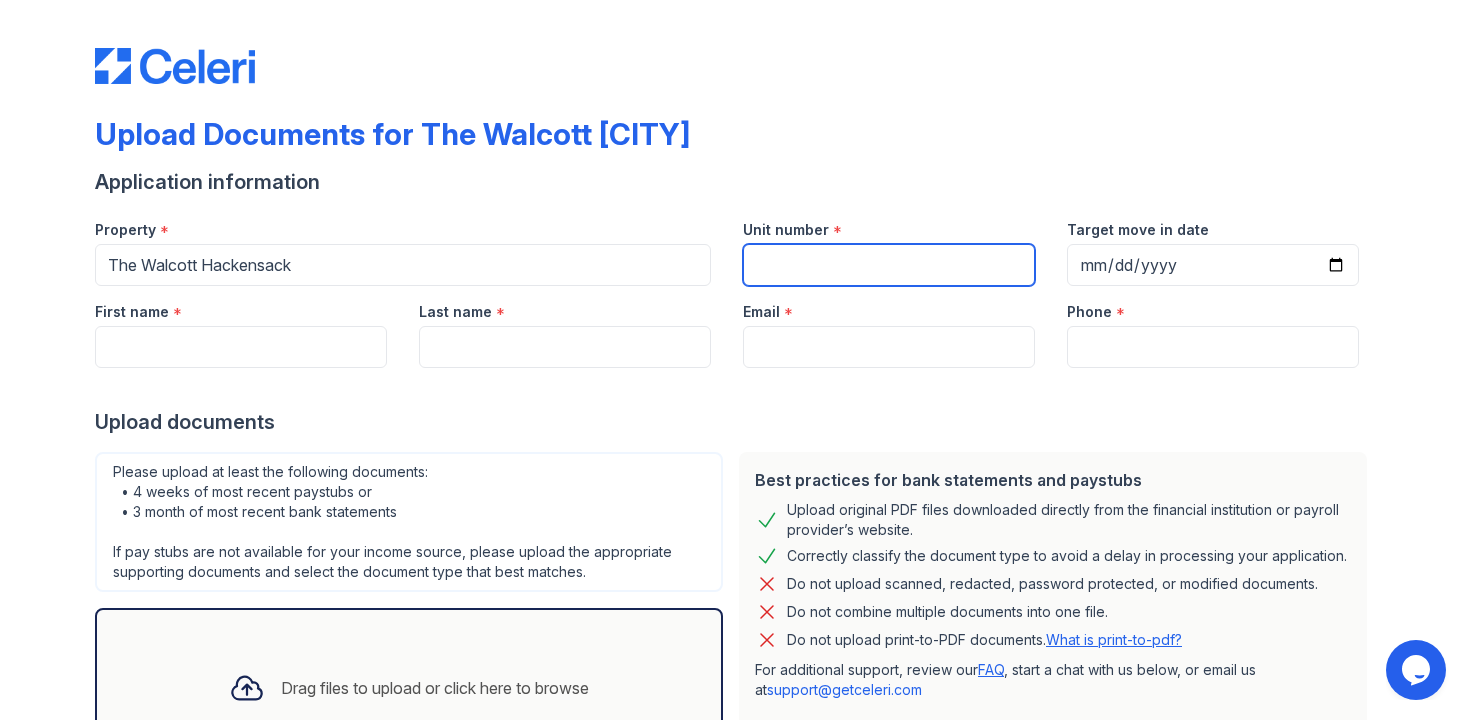 click on "Unit number" at bounding box center [889, 265] 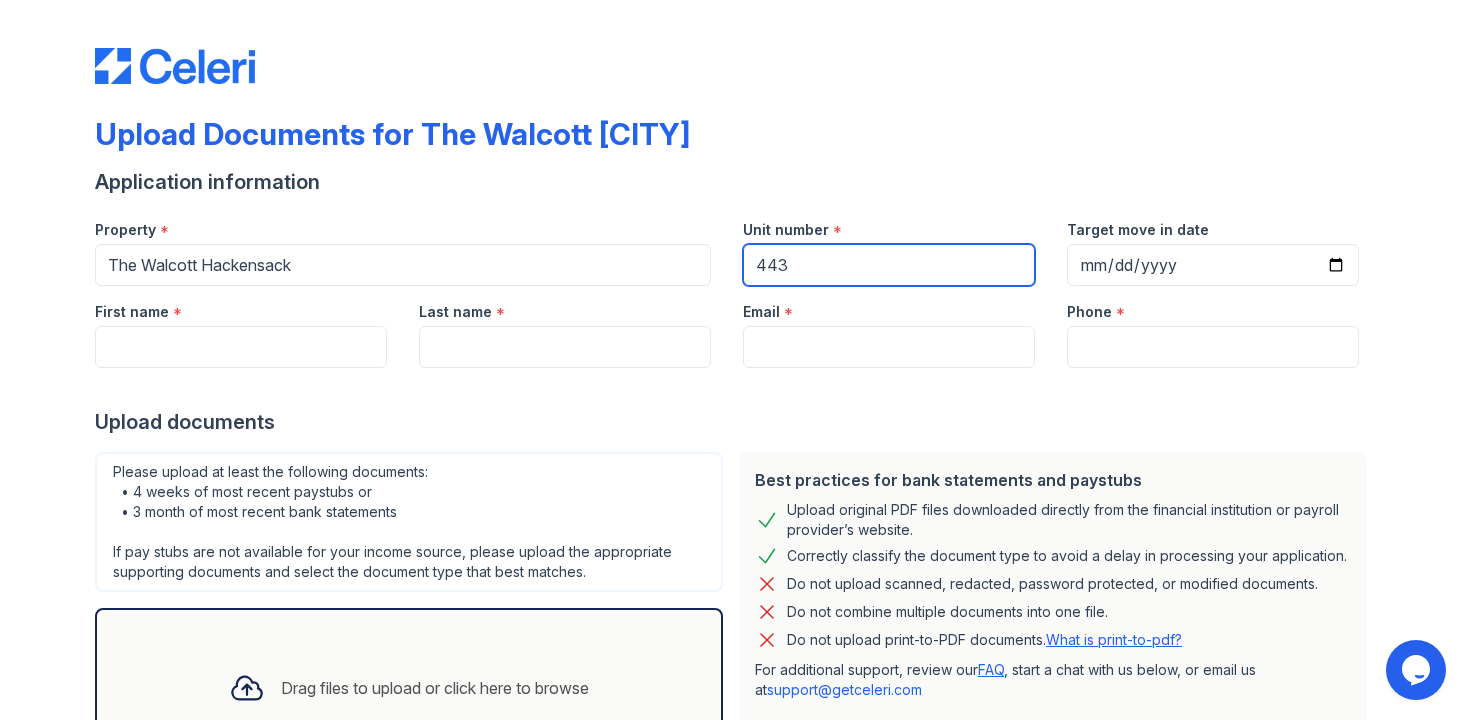 type on "443" 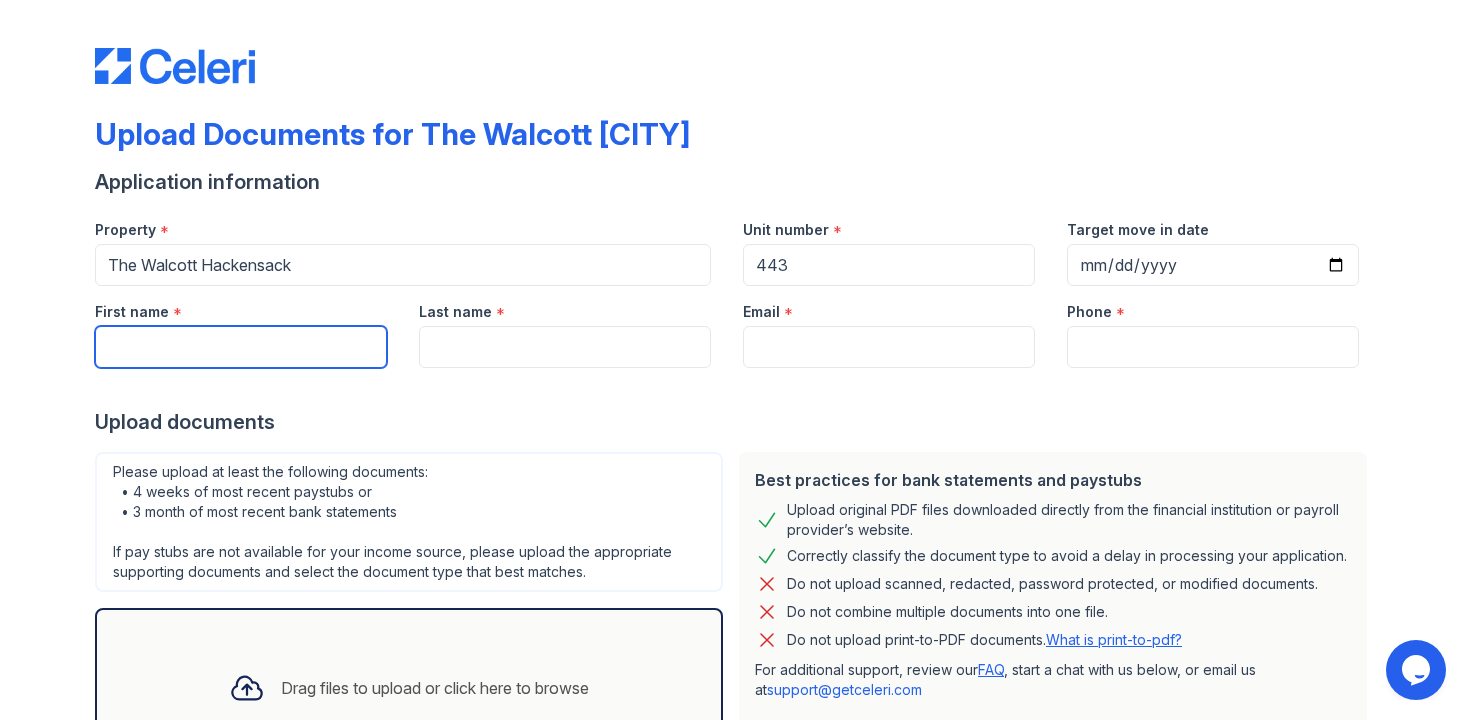 click on "First name" at bounding box center (241, 347) 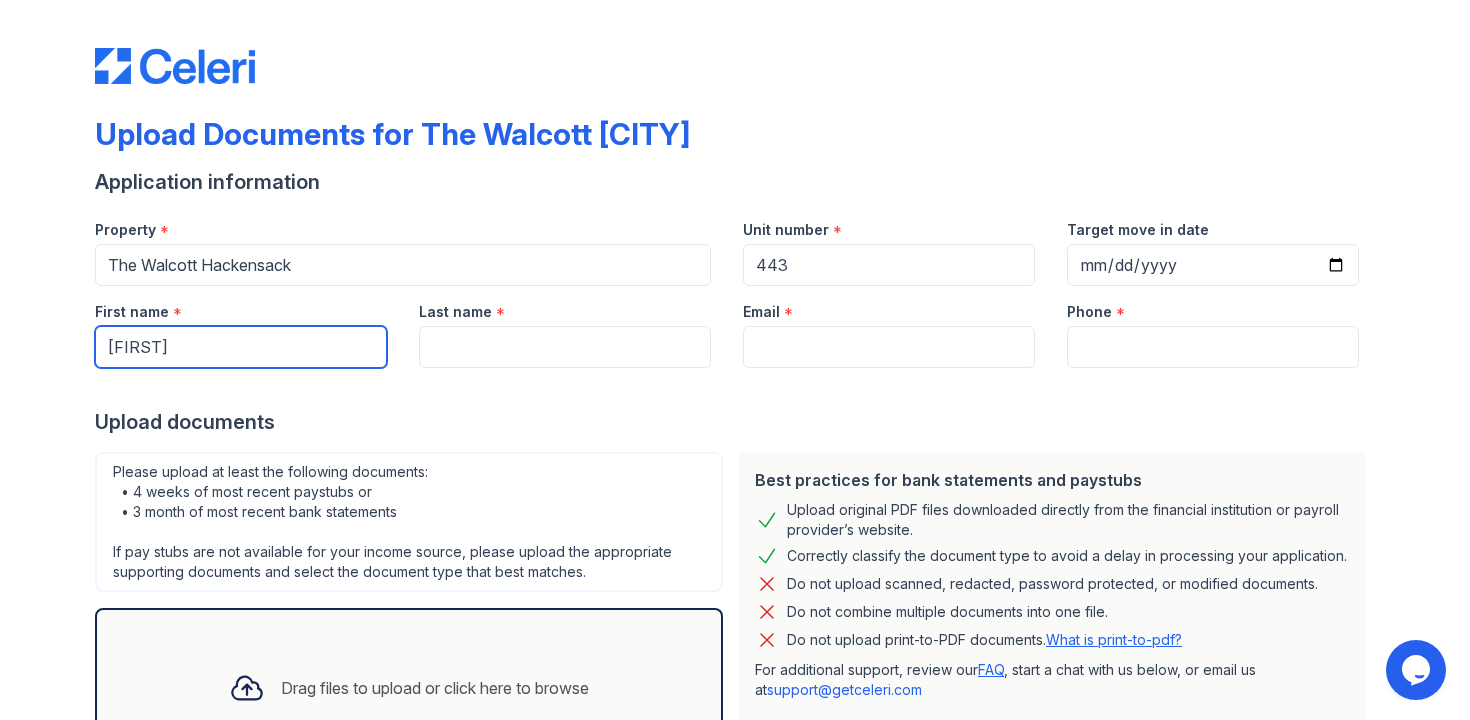type on "Andrew" 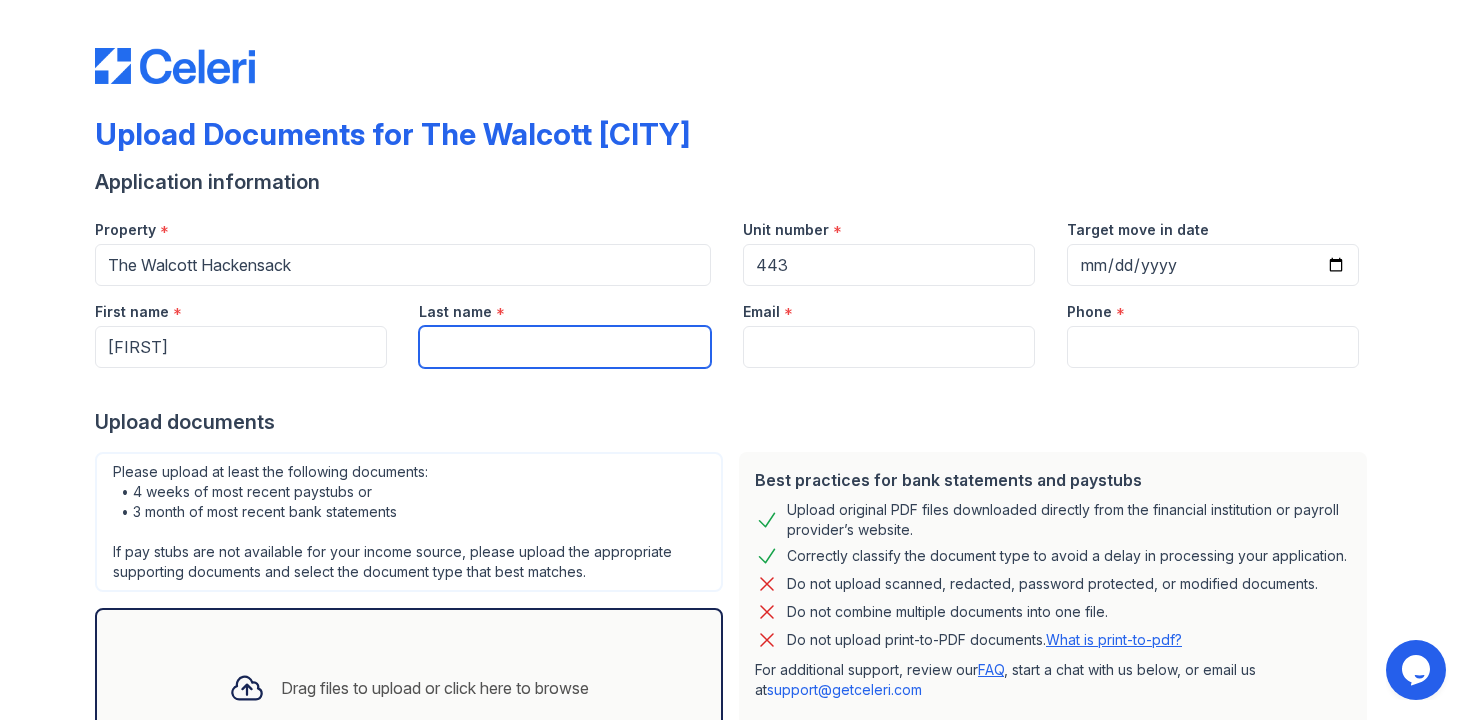 click on "Last name" at bounding box center (565, 347) 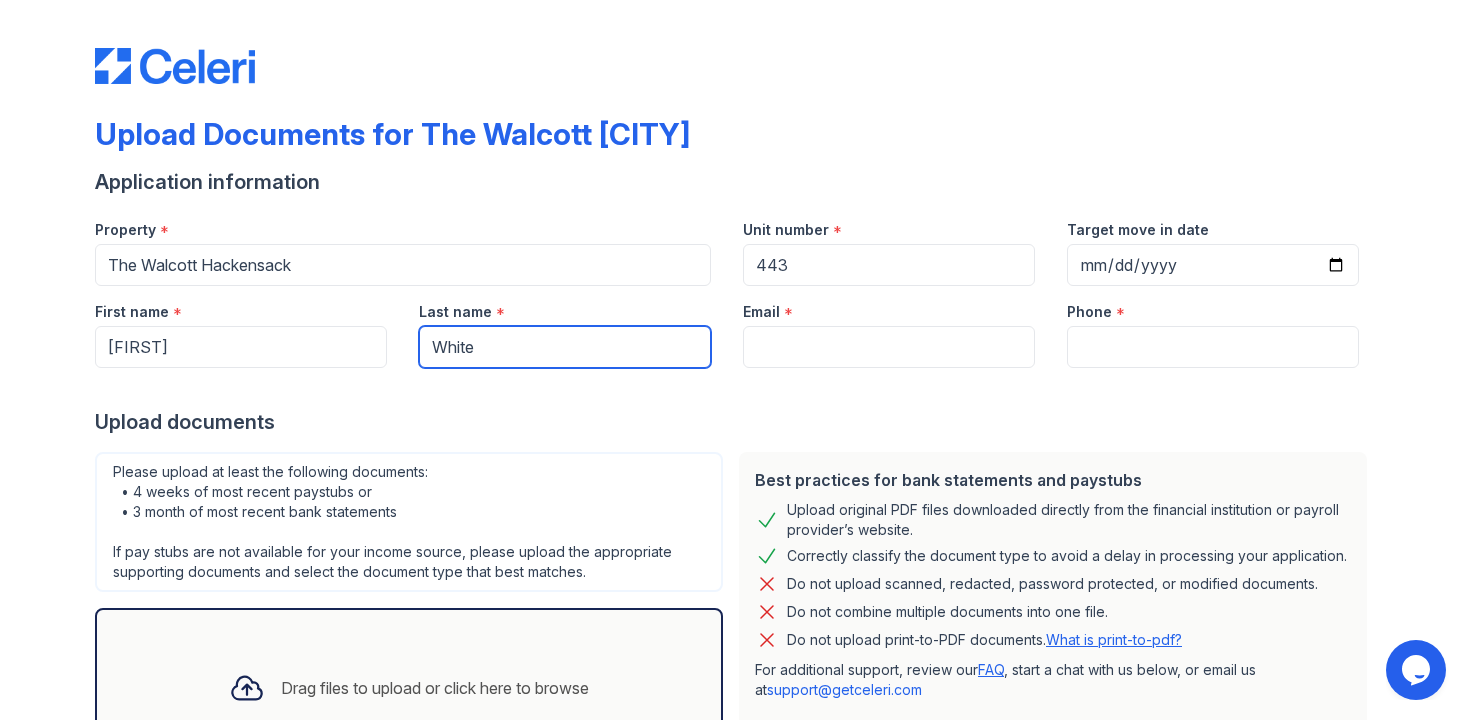 type on "White" 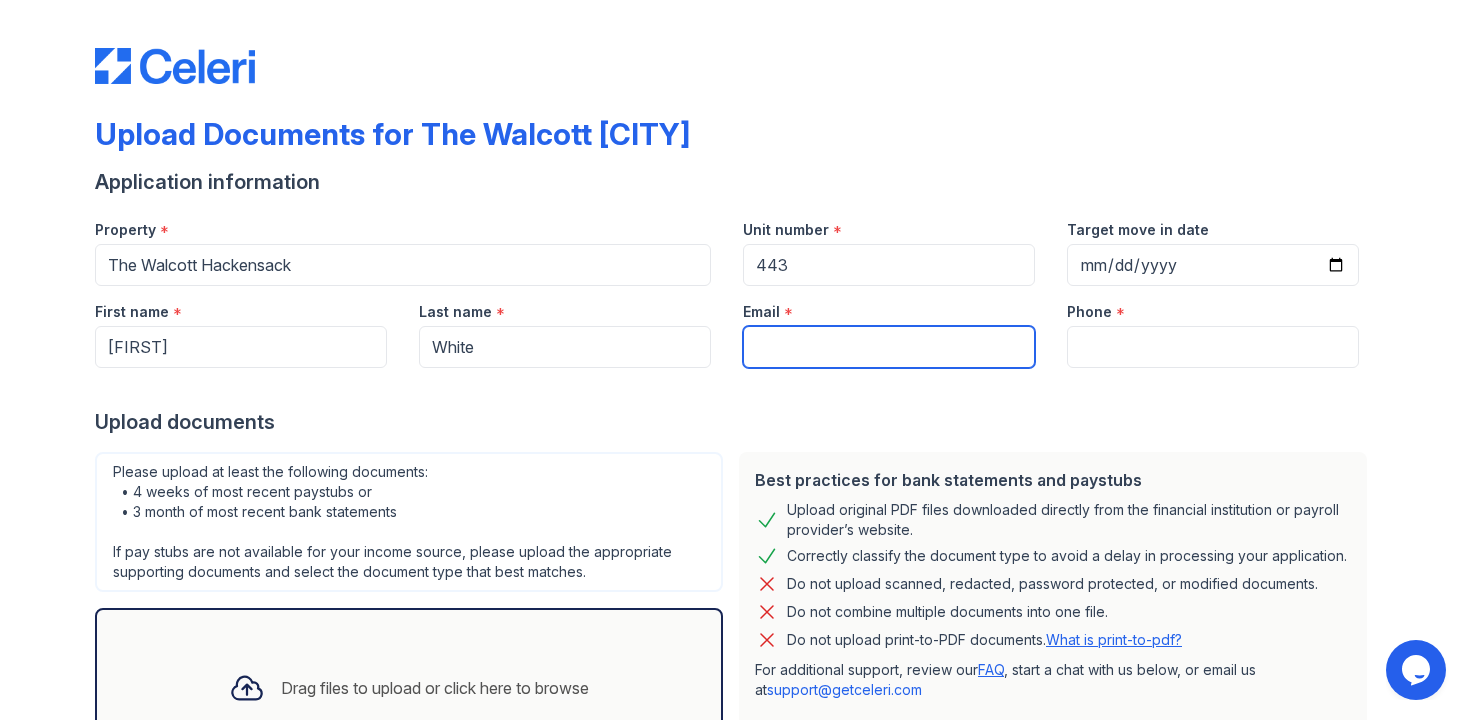 click on "Email" at bounding box center [889, 347] 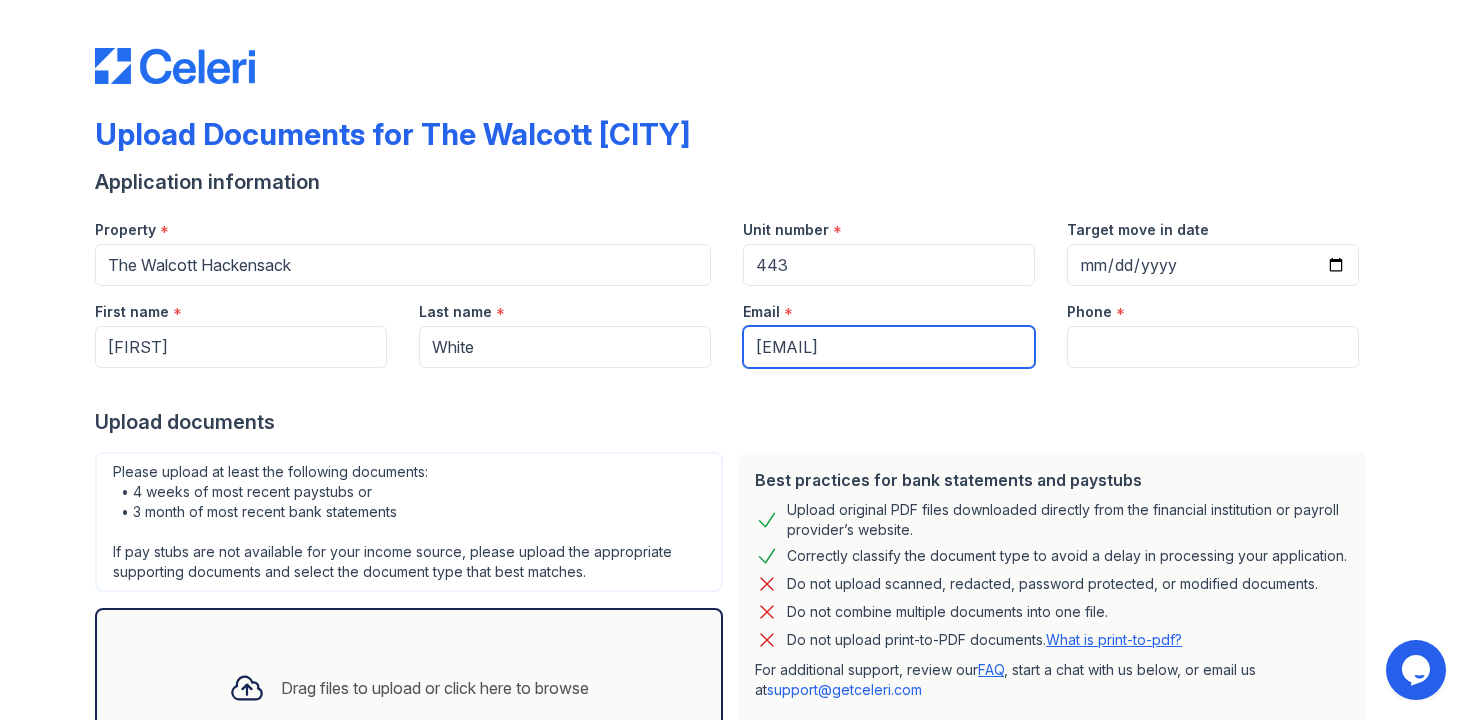 type on "white[FIRST][NUMBER]@[EMAIL]" 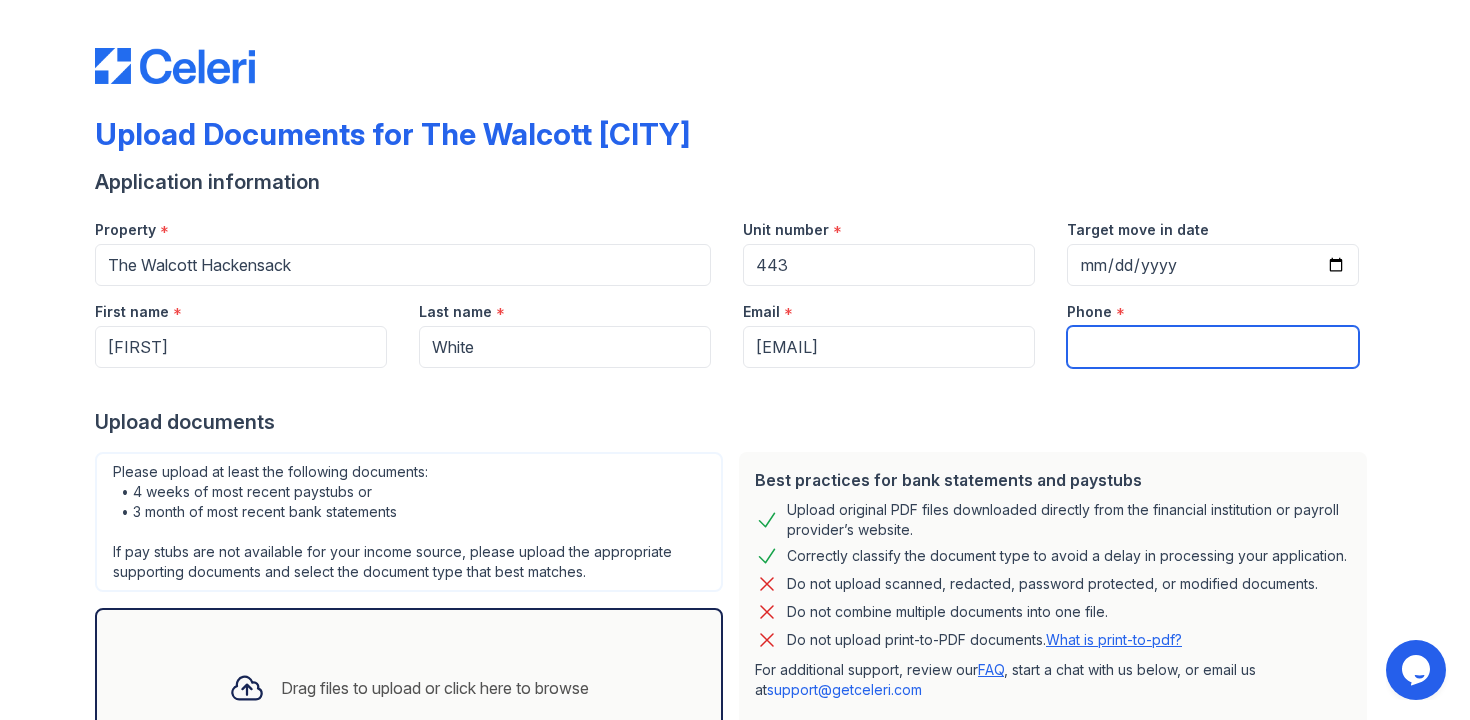 click on "Phone" at bounding box center [1213, 347] 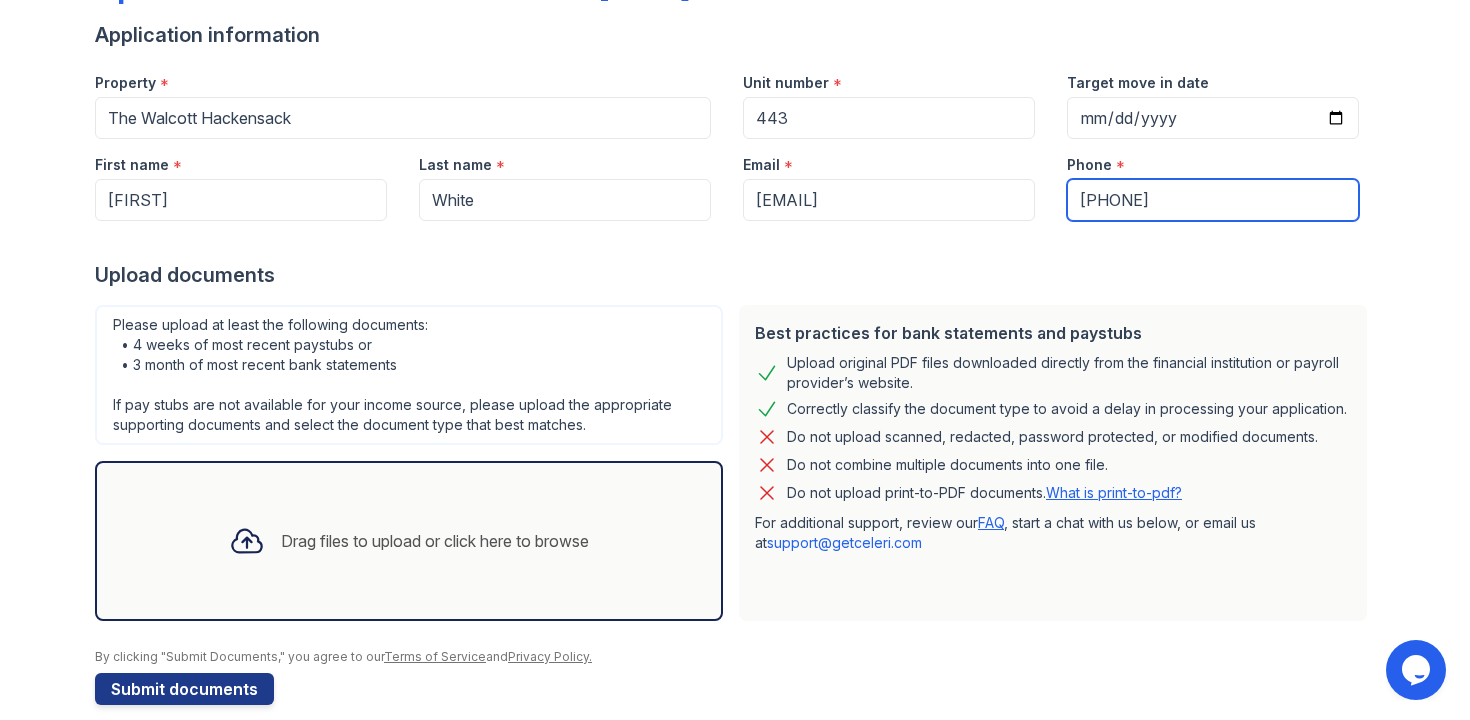 scroll, scrollTop: 172, scrollLeft: 0, axis: vertical 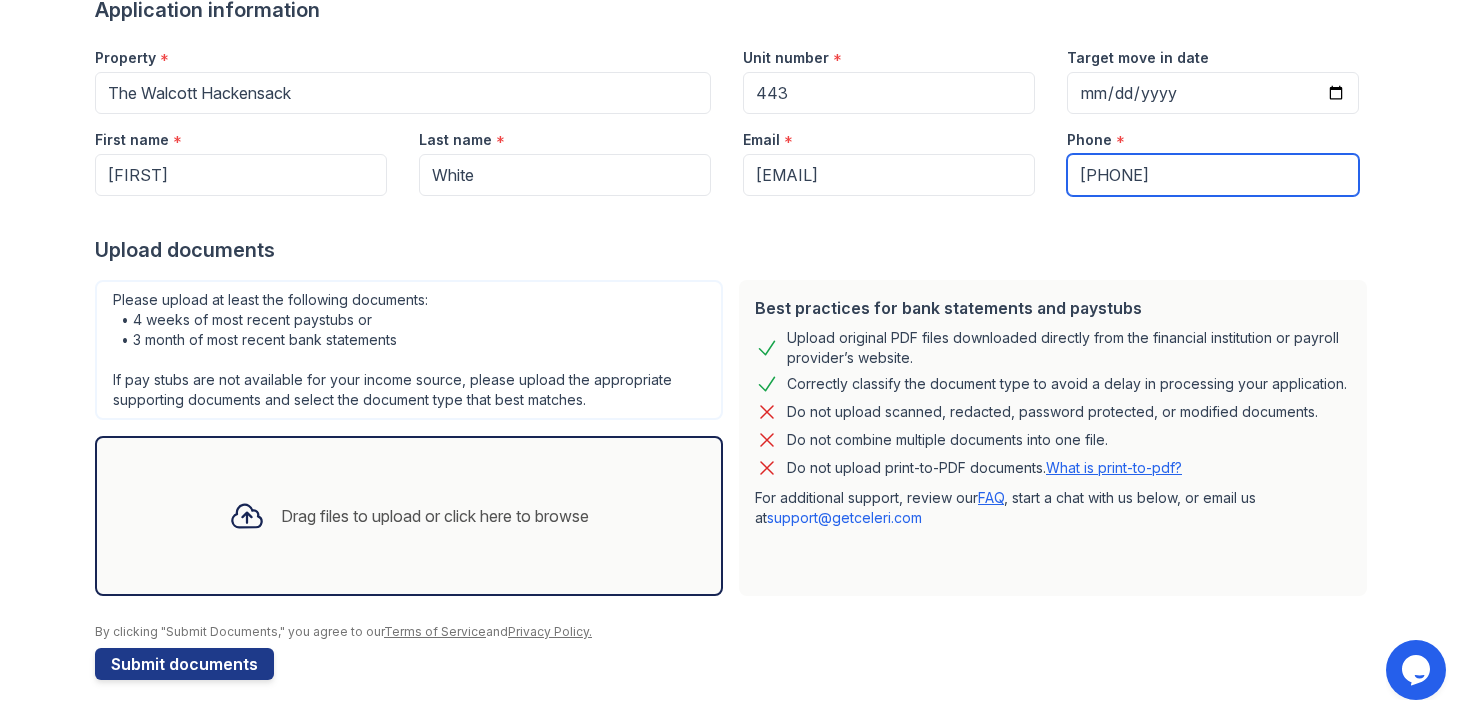 type on "8563719156" 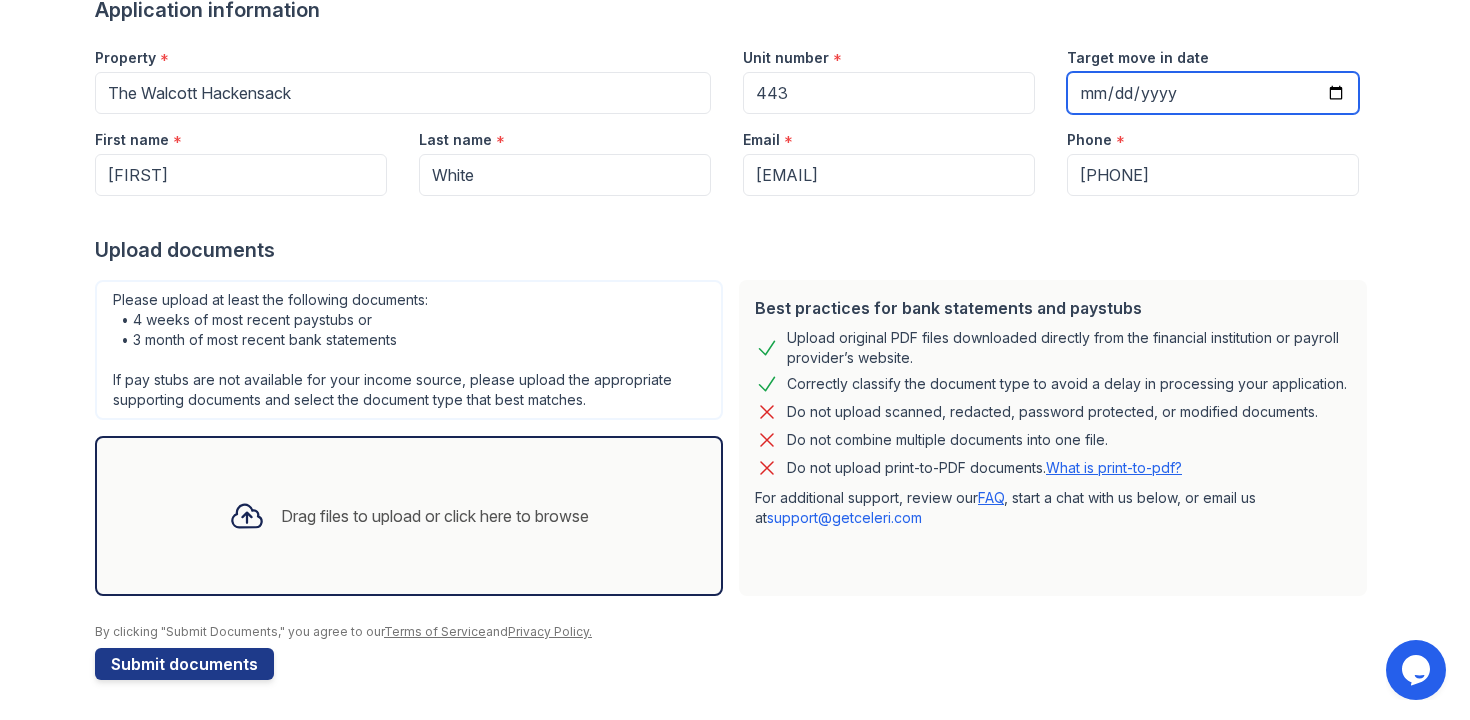 click on "Target move in date" at bounding box center [1213, 93] 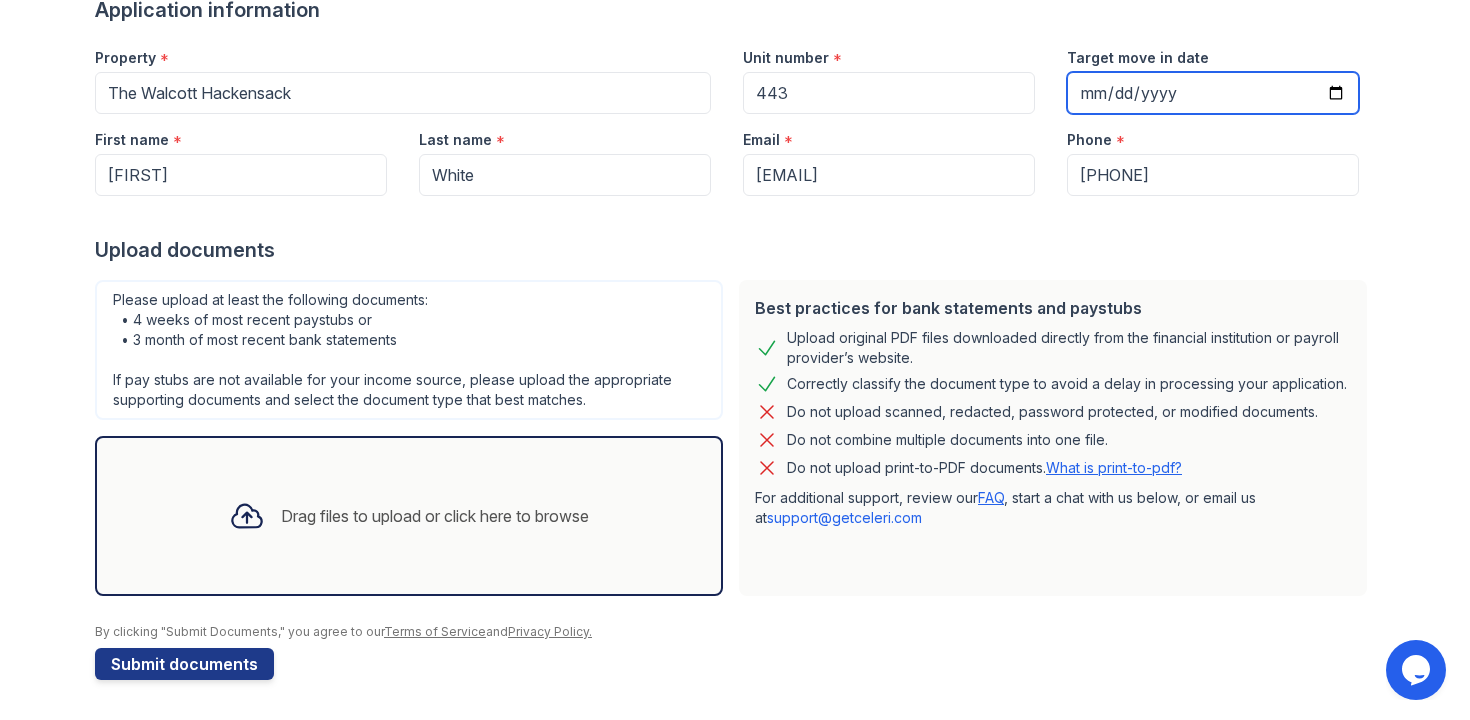click on "Target move in date" at bounding box center [1213, 93] 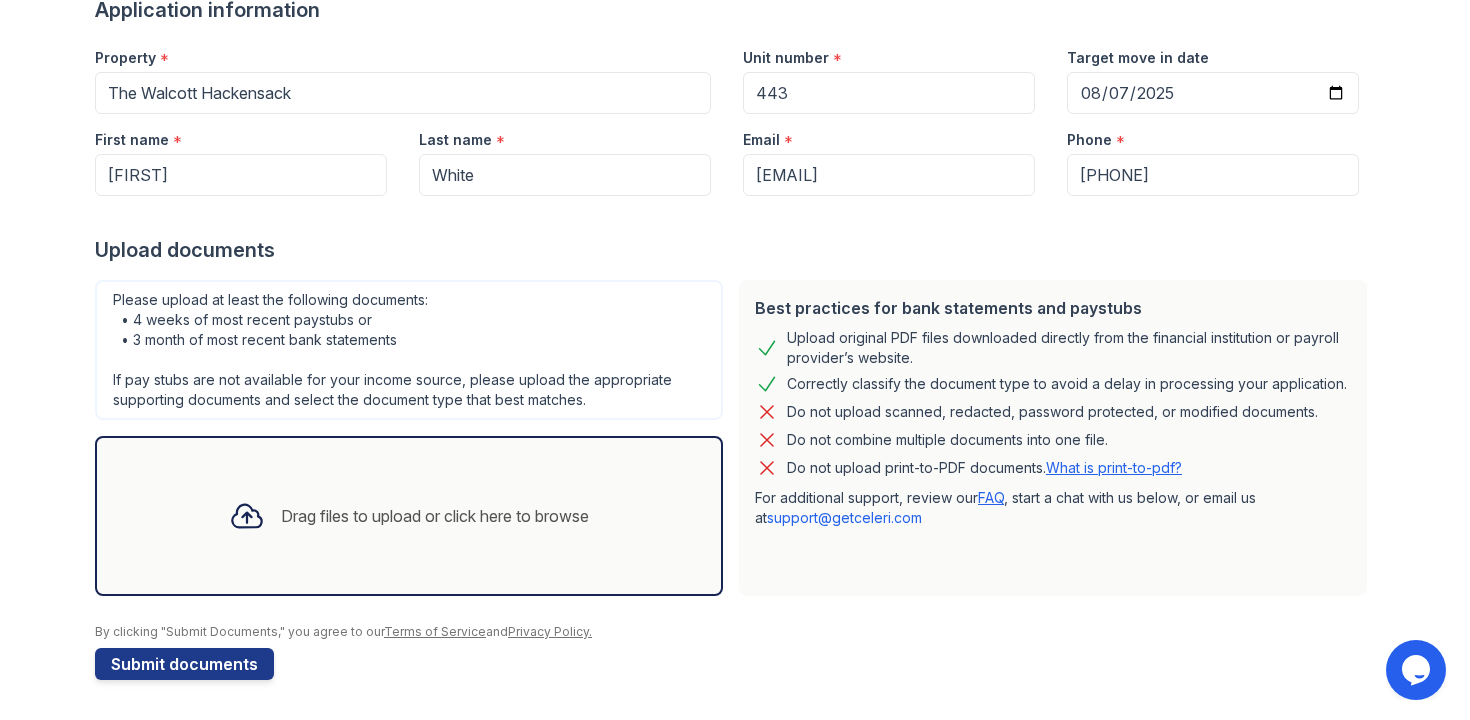 click on "Drag files to upload or click here to browse" at bounding box center (435, 516) 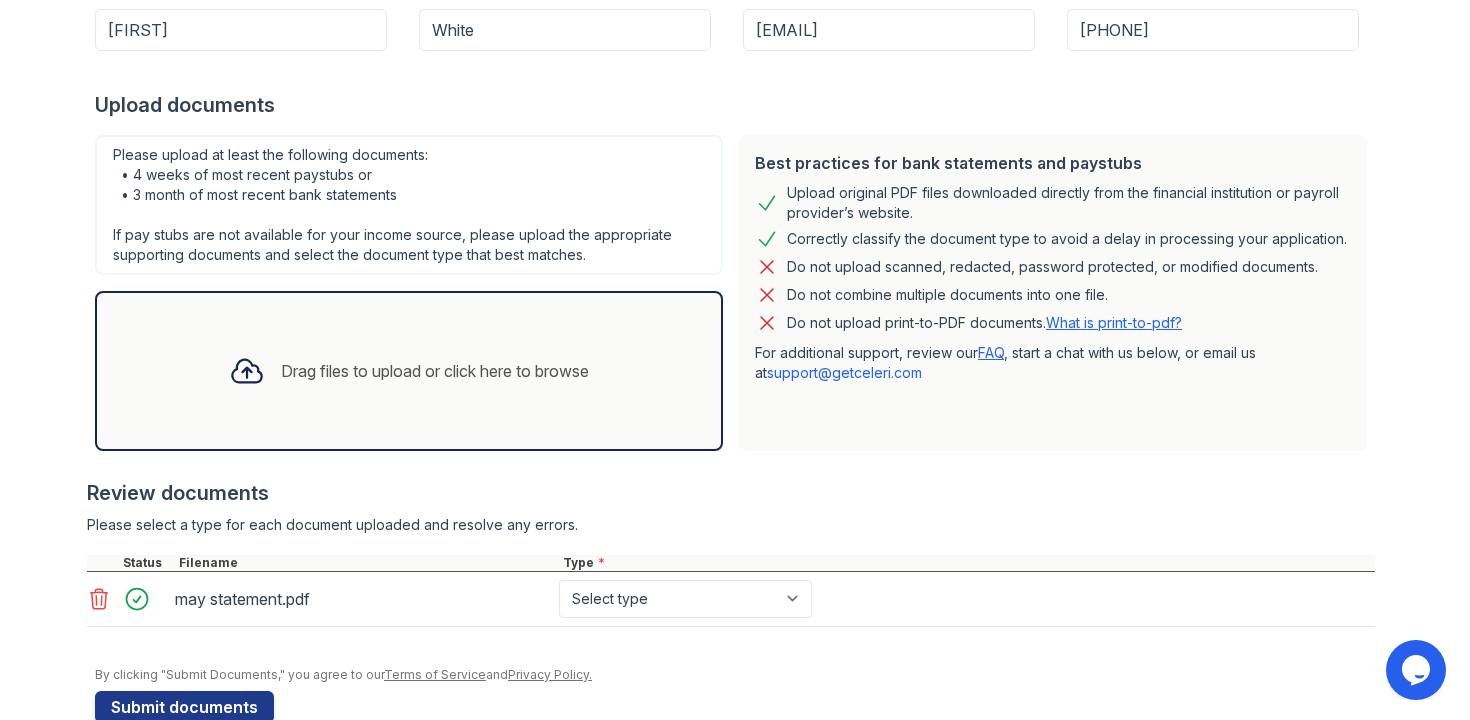 scroll, scrollTop: 360, scrollLeft: 0, axis: vertical 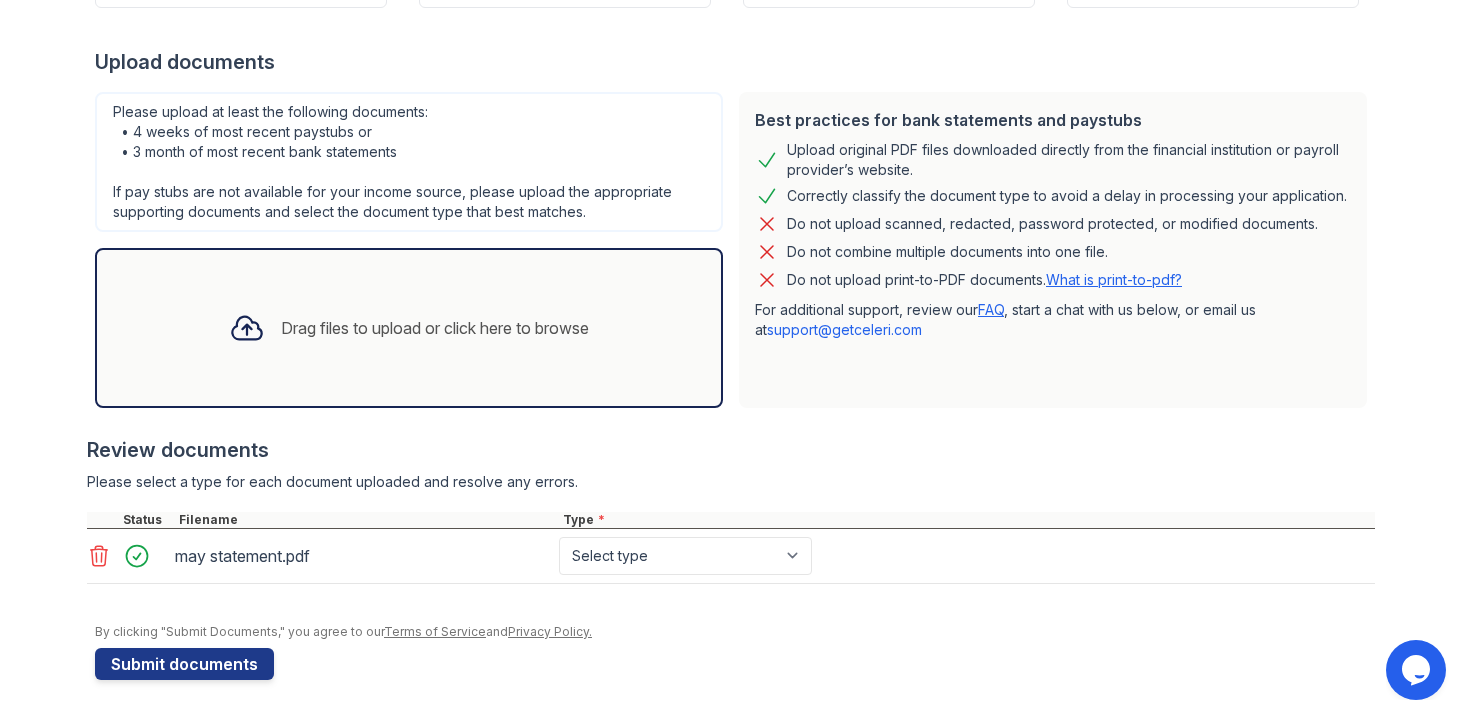click on "Drag files to upload or click here to browse" at bounding box center [409, 328] 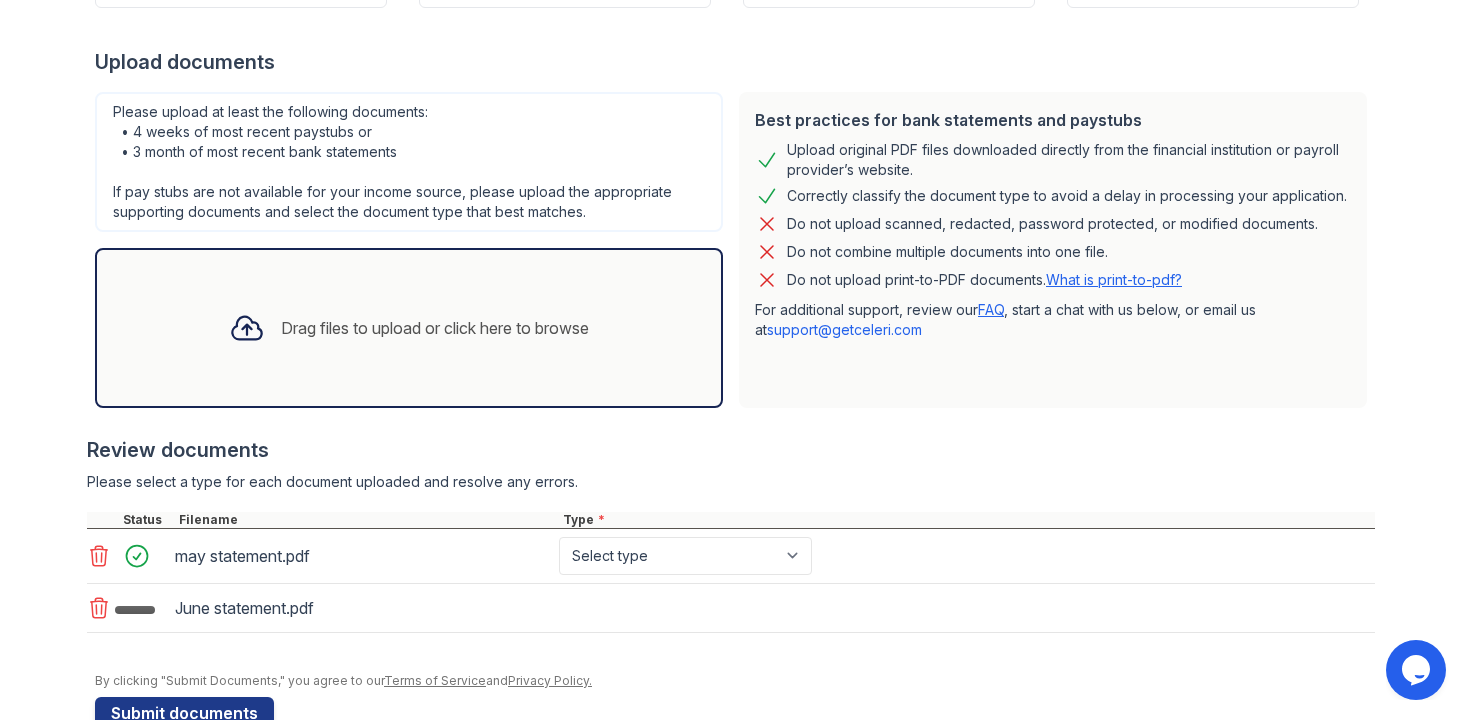 click on "Drag files to upload or click here to browse" at bounding box center [435, 328] 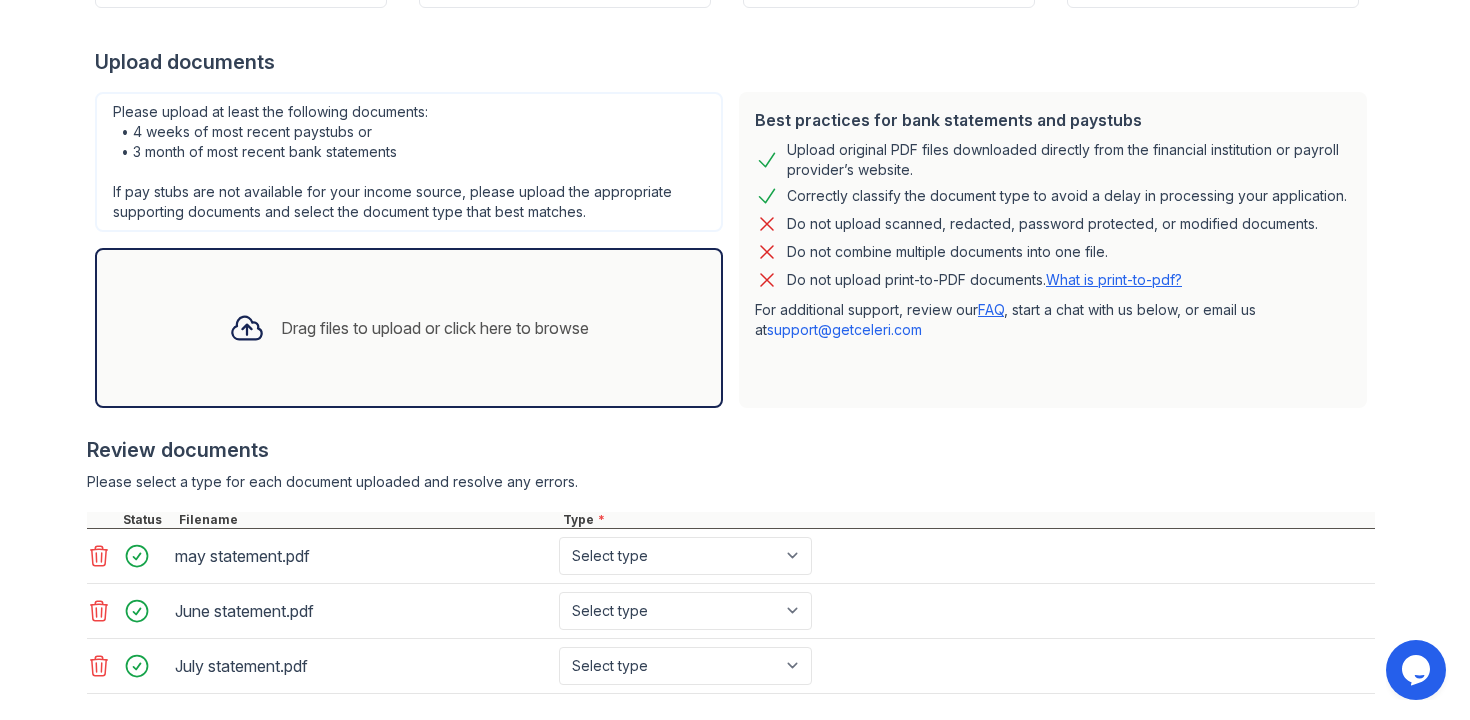 click on "Drag files to upload or click here to browse" at bounding box center [409, 328] 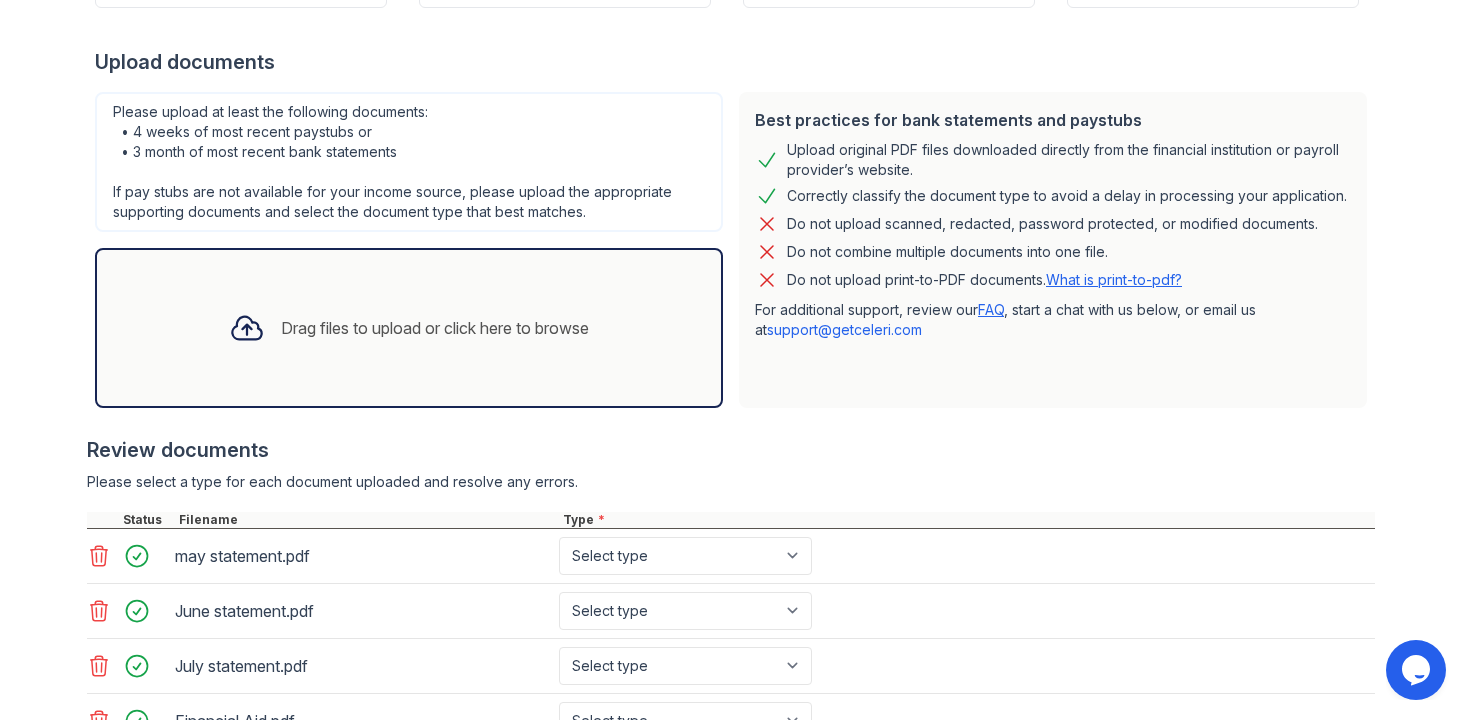 scroll, scrollTop: 525, scrollLeft: 0, axis: vertical 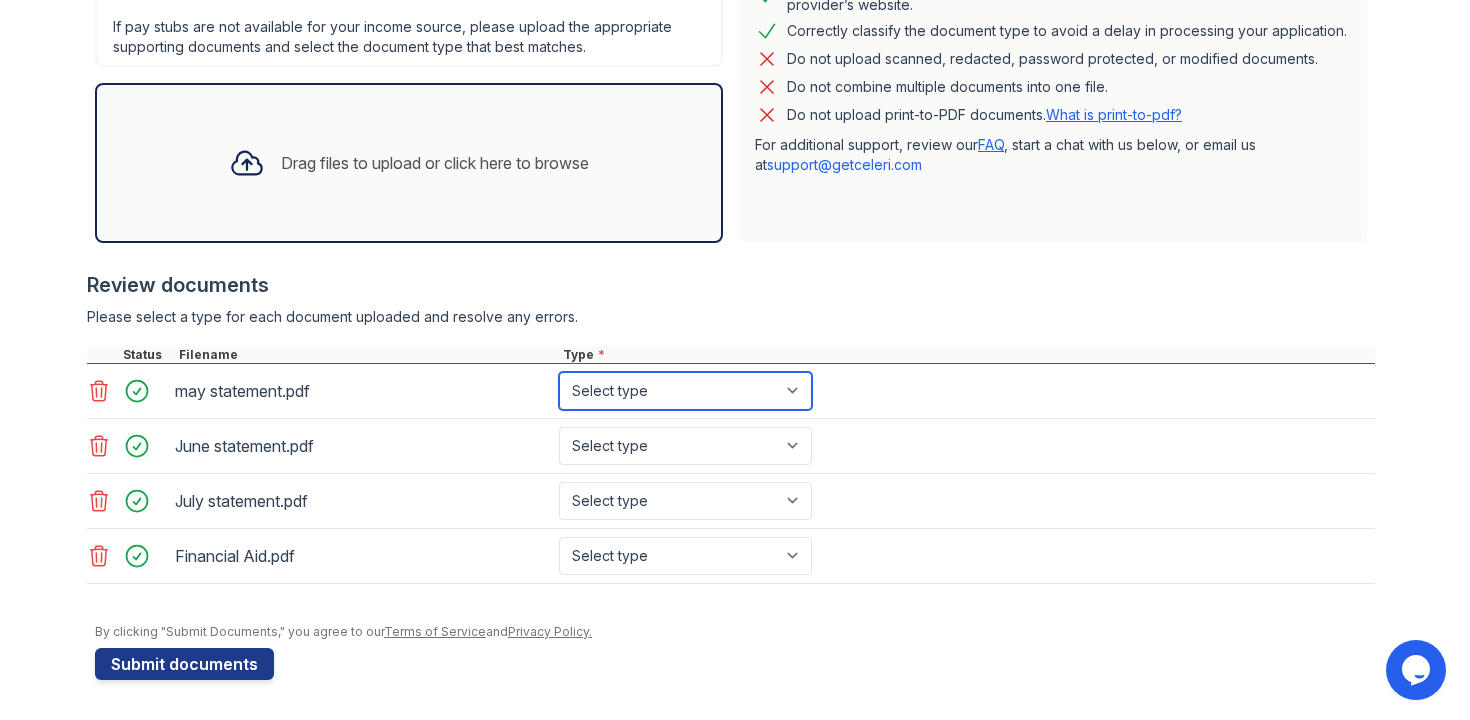 click on "Select type
Paystub
Bank Statement
Offer Letter
Tax Documents
Benefit Award Letter
Investment Account Statement
Other" at bounding box center [685, 391] 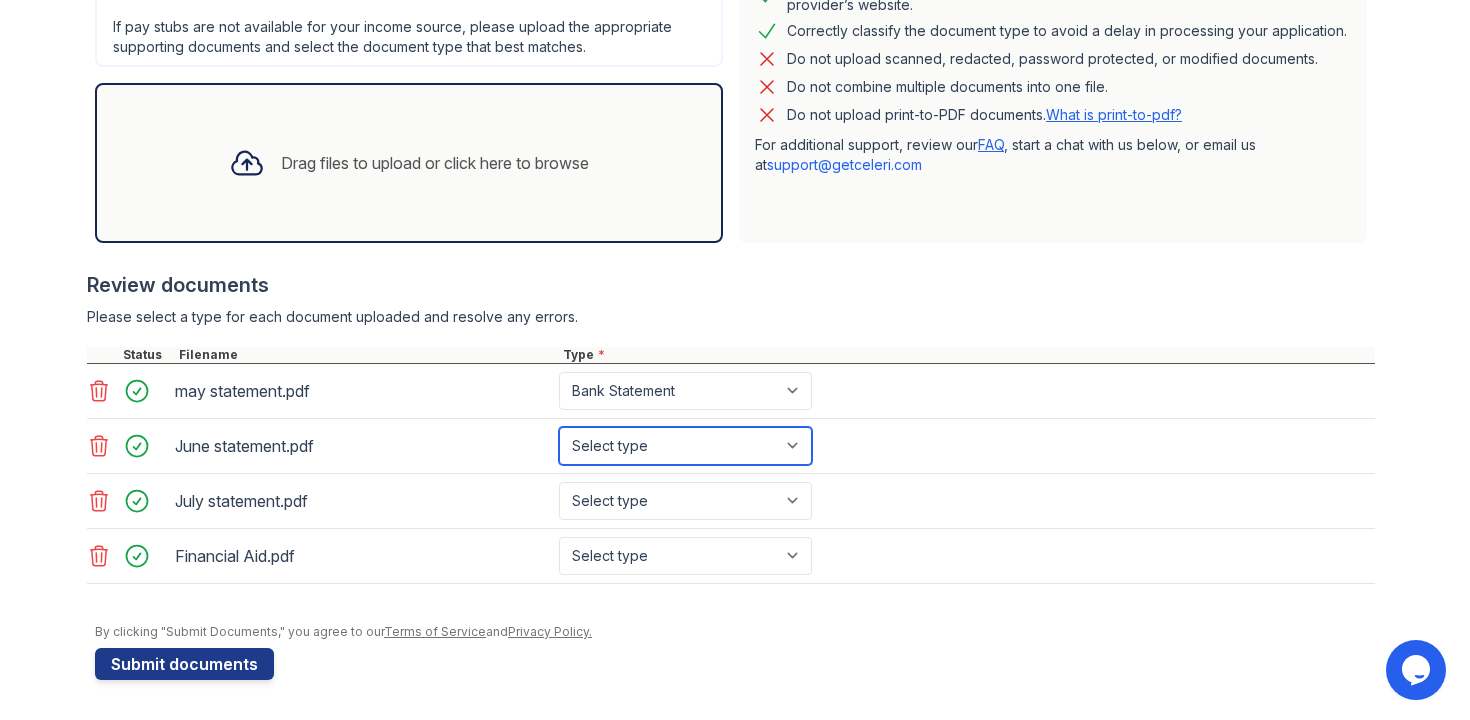 click on "Select type
Paystub
Bank Statement
Offer Letter
Tax Documents
Benefit Award Letter
Investment Account Statement
Other" at bounding box center (685, 446) 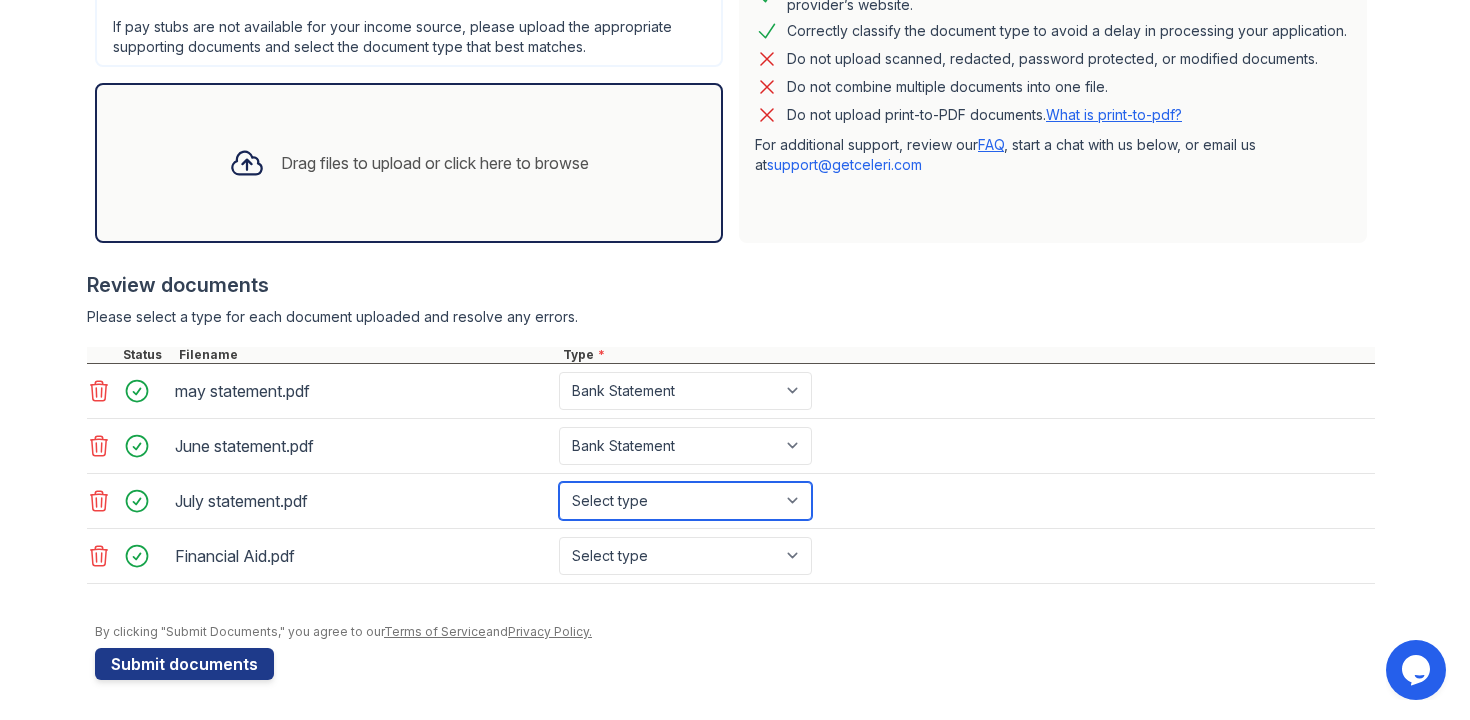 click on "Select type
Paystub
Bank Statement
Offer Letter
Tax Documents
Benefit Award Letter
Investment Account Statement
Other" at bounding box center (685, 501) 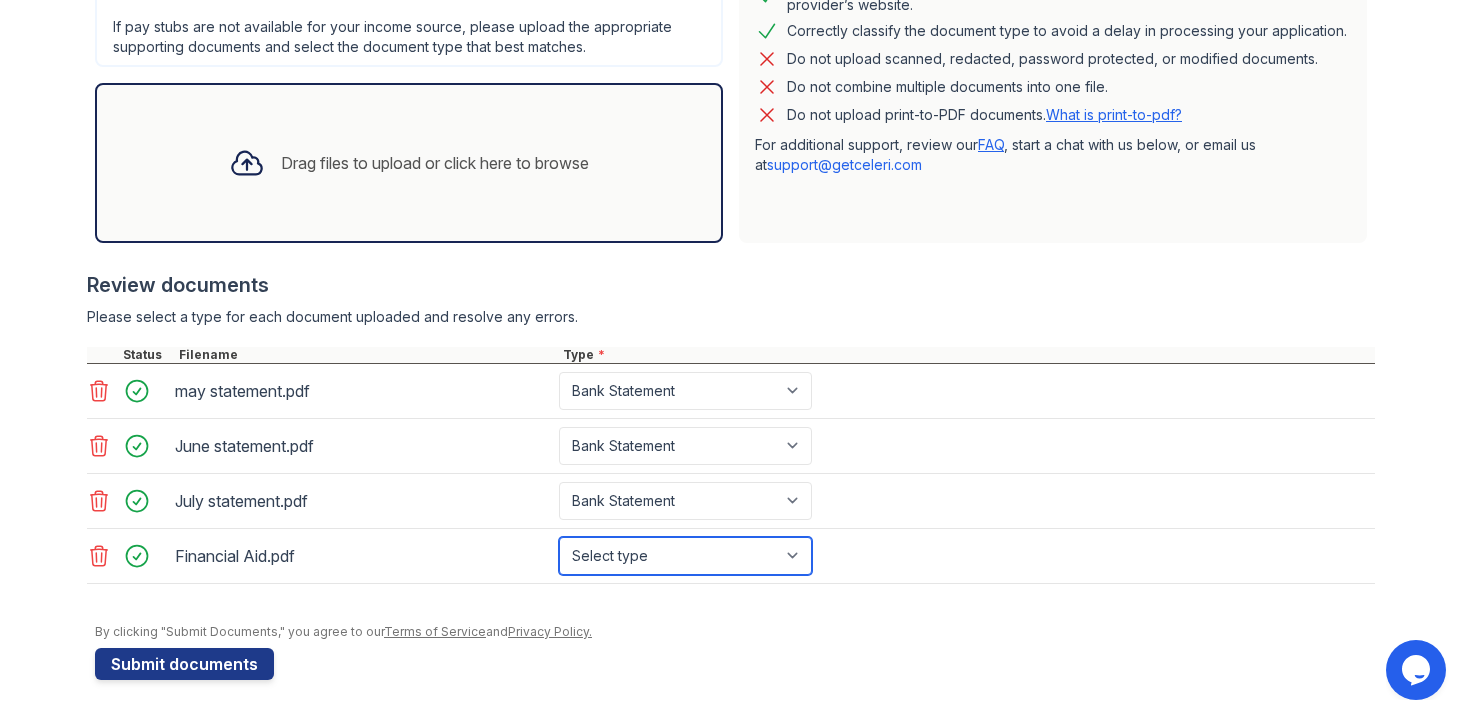click on "Select type
Paystub
Bank Statement
Offer Letter
Tax Documents
Benefit Award Letter
Investment Account Statement
Other" at bounding box center [685, 556] 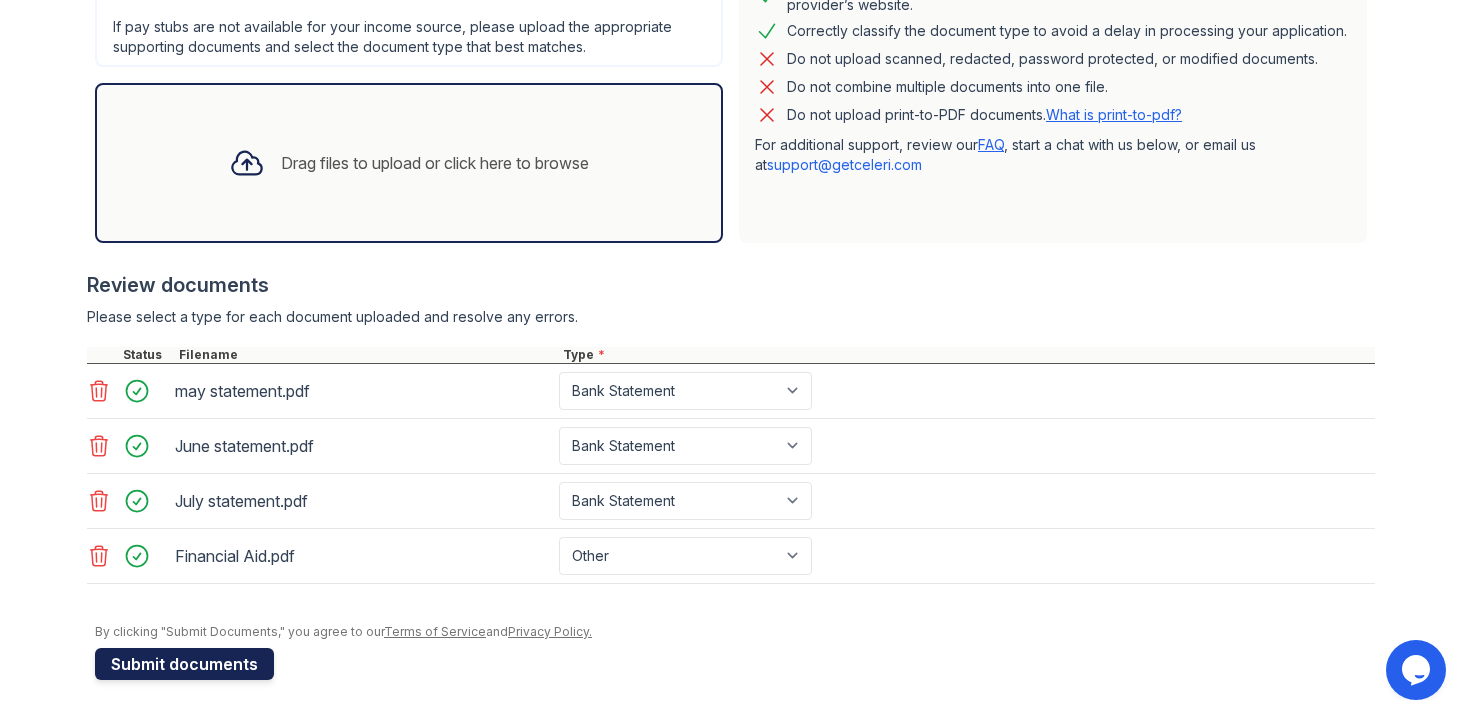 click on "Submit documents" at bounding box center (184, 664) 